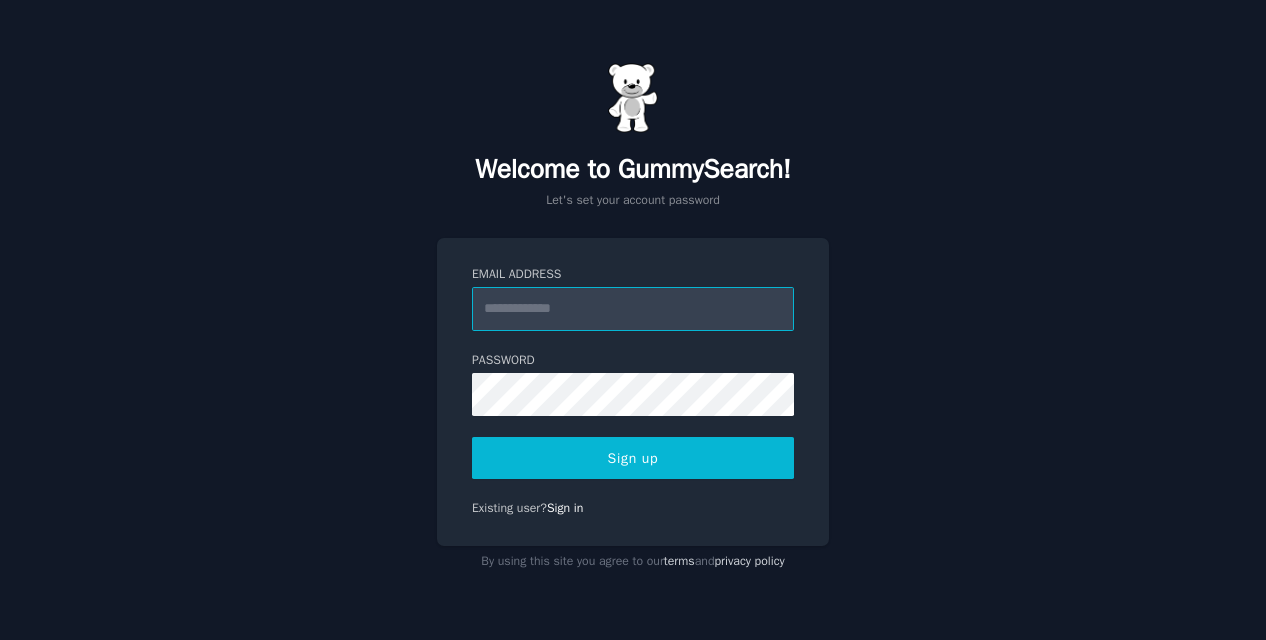 scroll, scrollTop: 0, scrollLeft: 0, axis: both 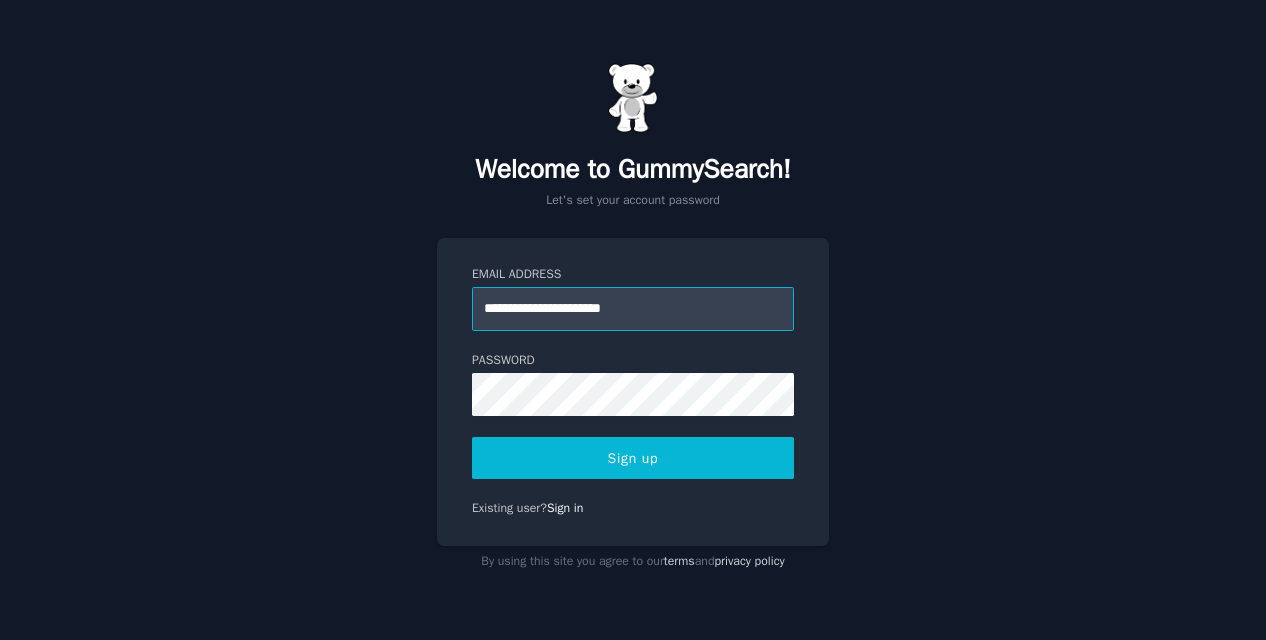 type on "**********" 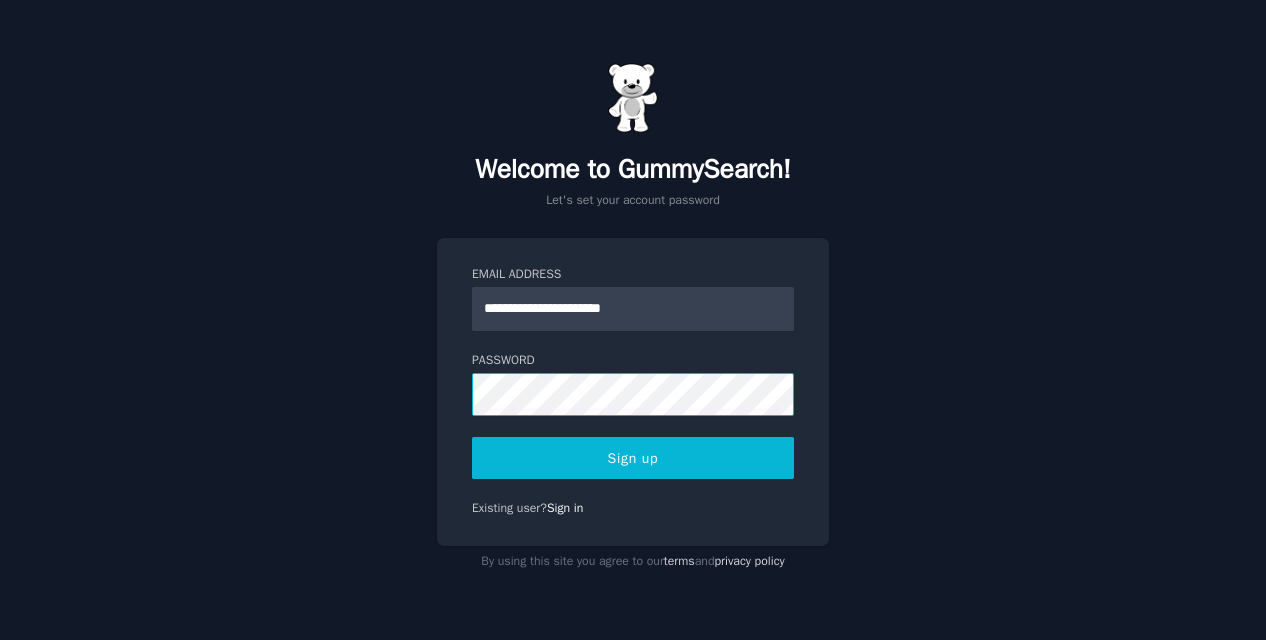 click on "Sign up" at bounding box center [633, 458] 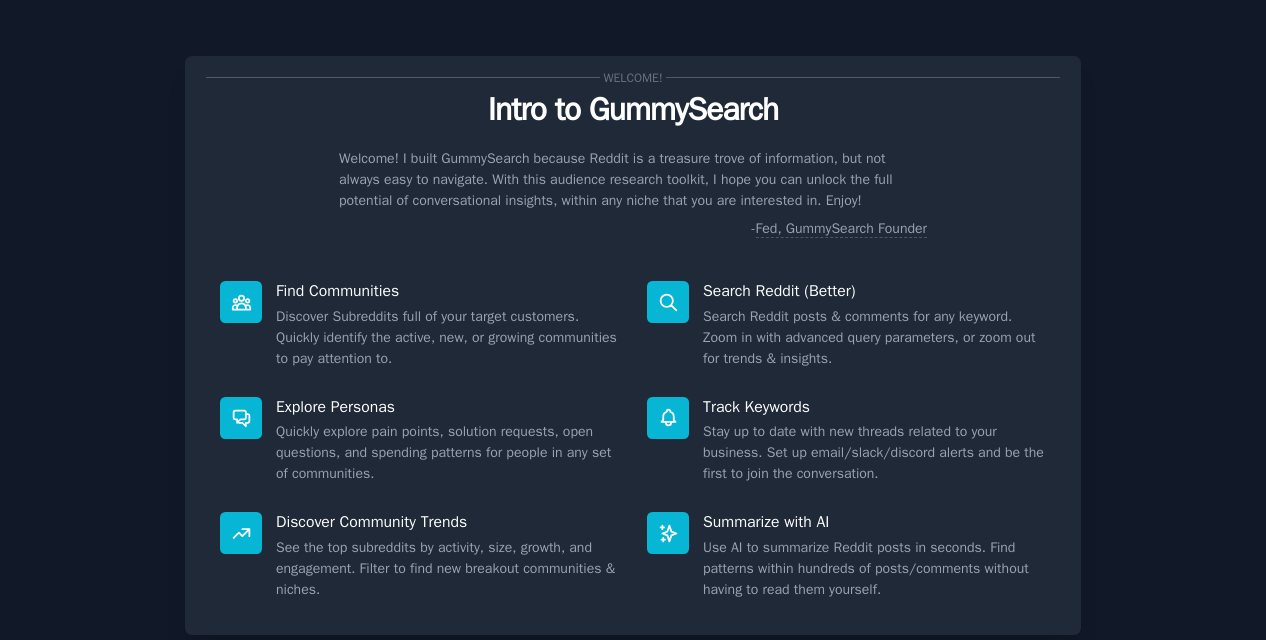 scroll, scrollTop: 0, scrollLeft: 0, axis: both 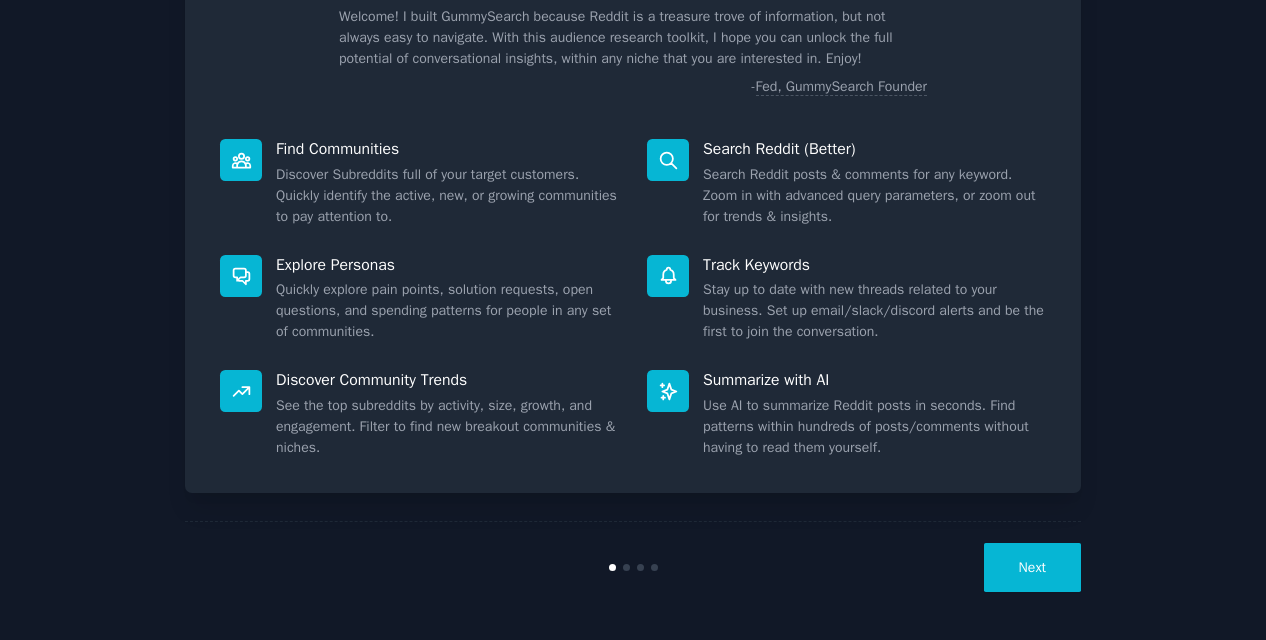 click on "Next" at bounding box center (1032, 567) 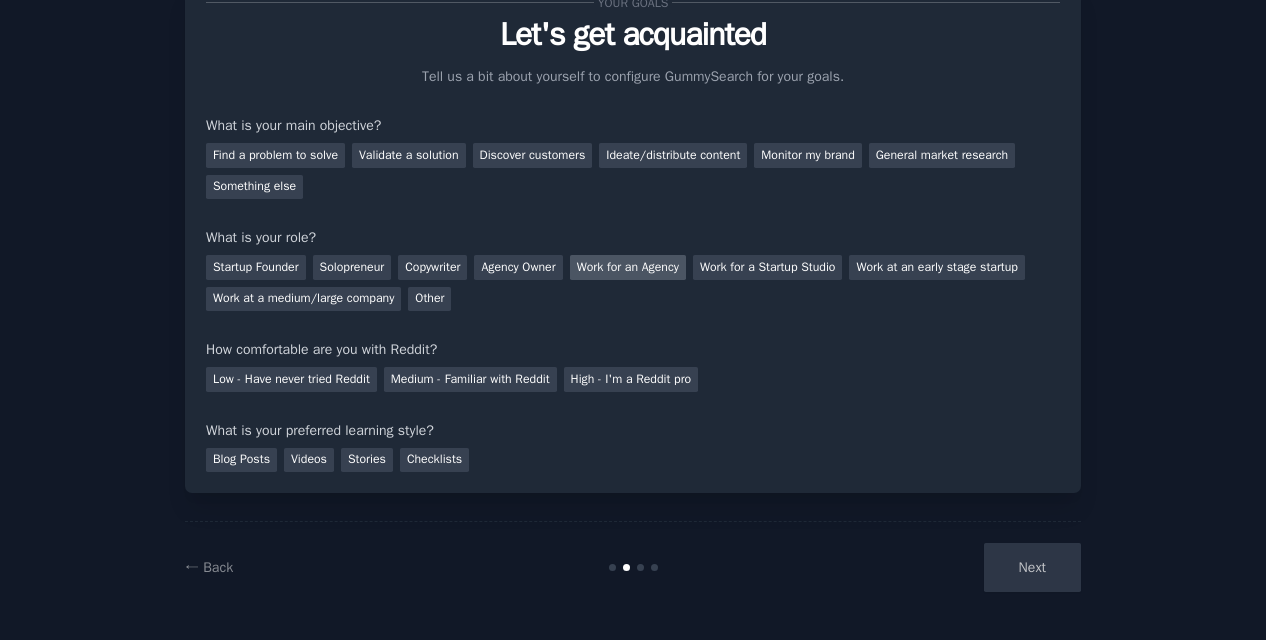 scroll, scrollTop: 0, scrollLeft: 0, axis: both 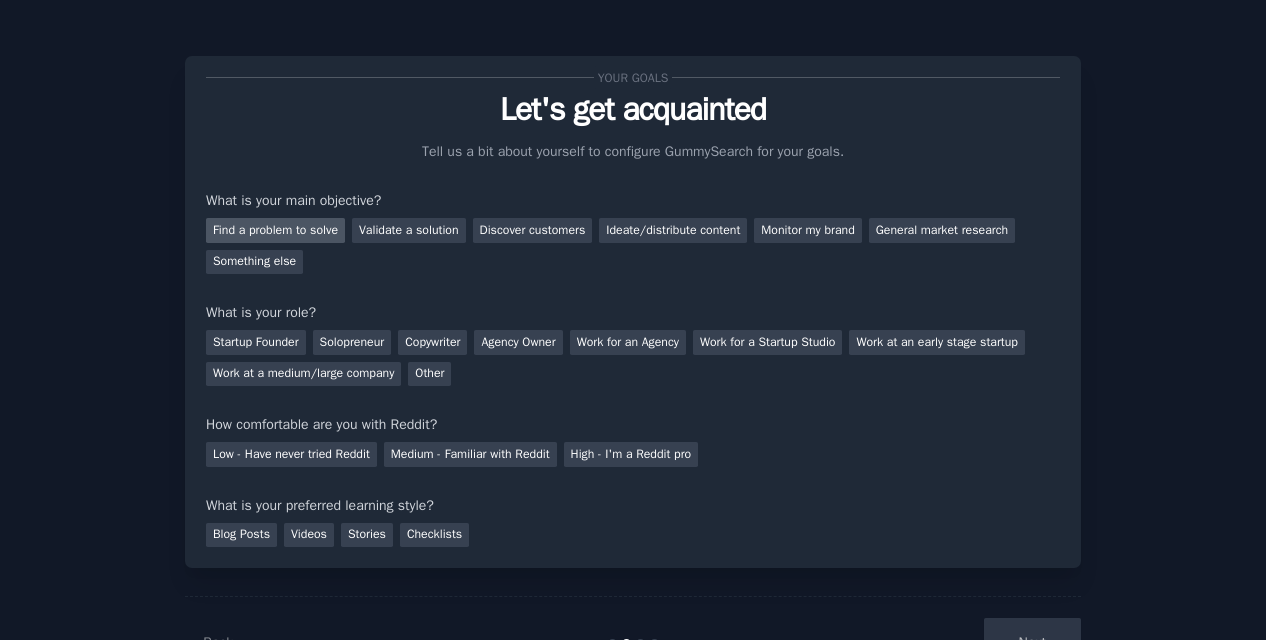 click on "Find a problem to solve" at bounding box center (275, 230) 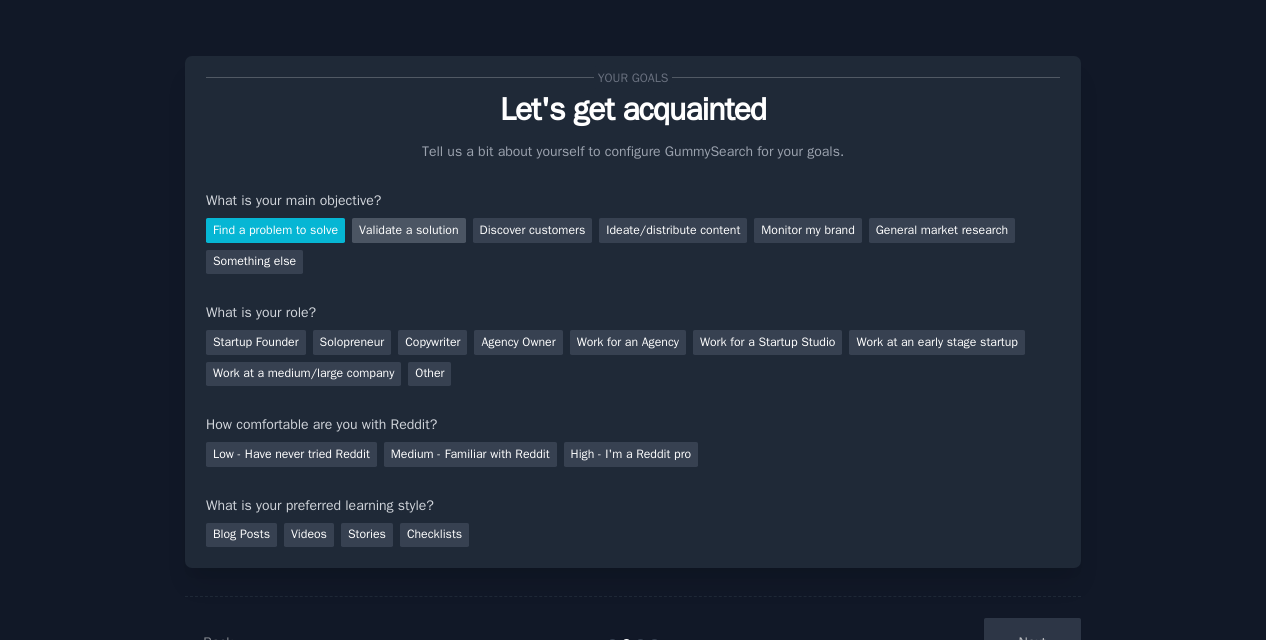 click on "Validate a solution" at bounding box center [409, 230] 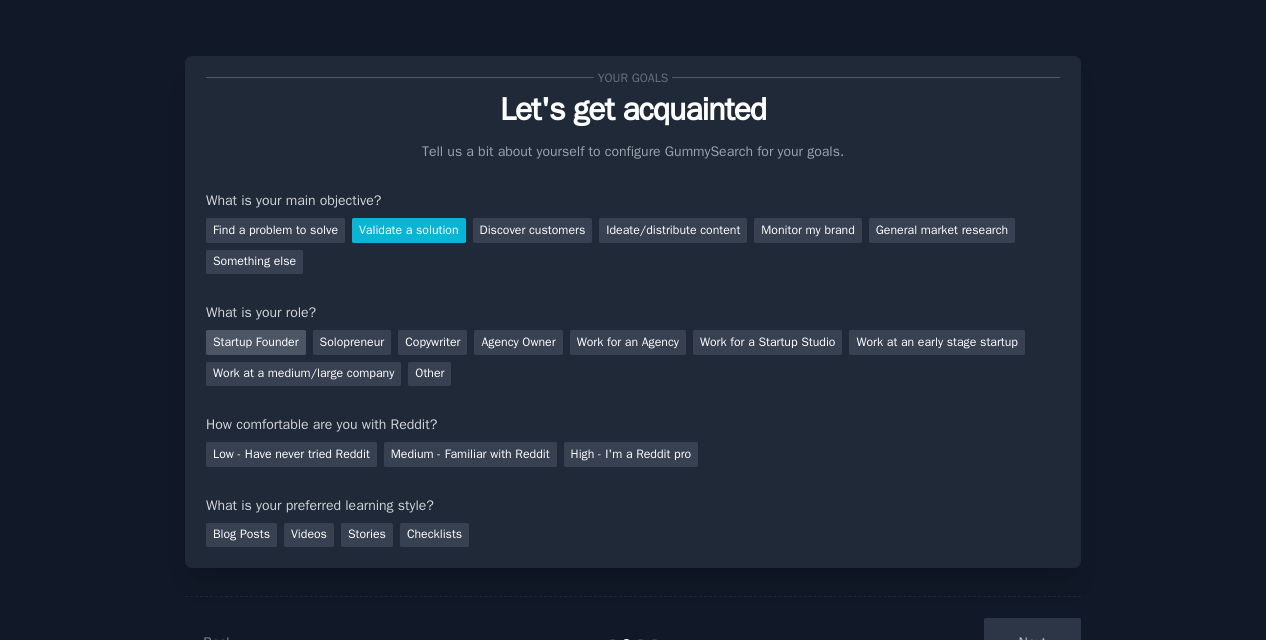 click on "Startup Founder" at bounding box center (256, 342) 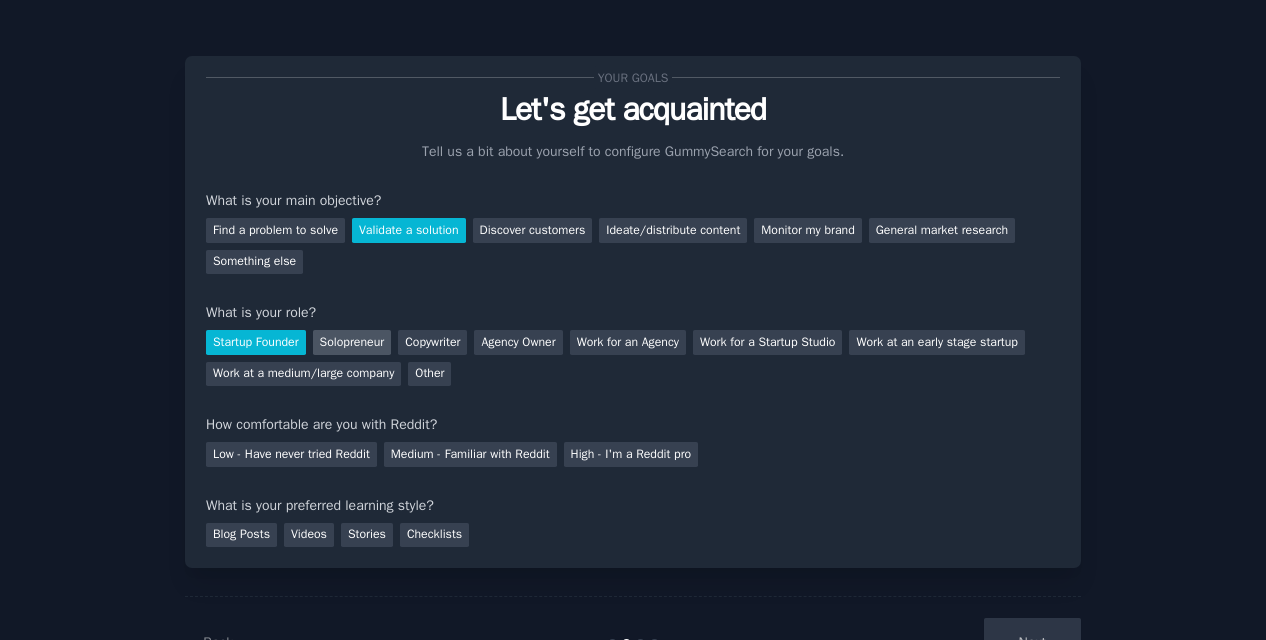 click on "Solopreneur" at bounding box center (352, 342) 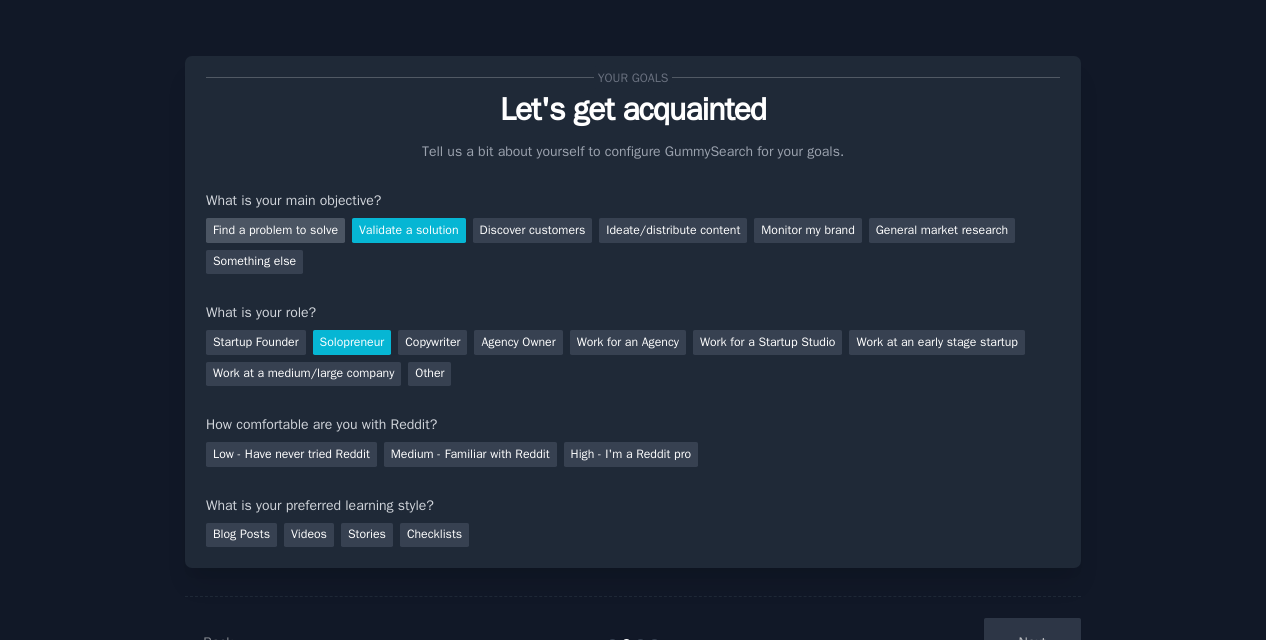 click on "Find a problem to solve" at bounding box center (275, 230) 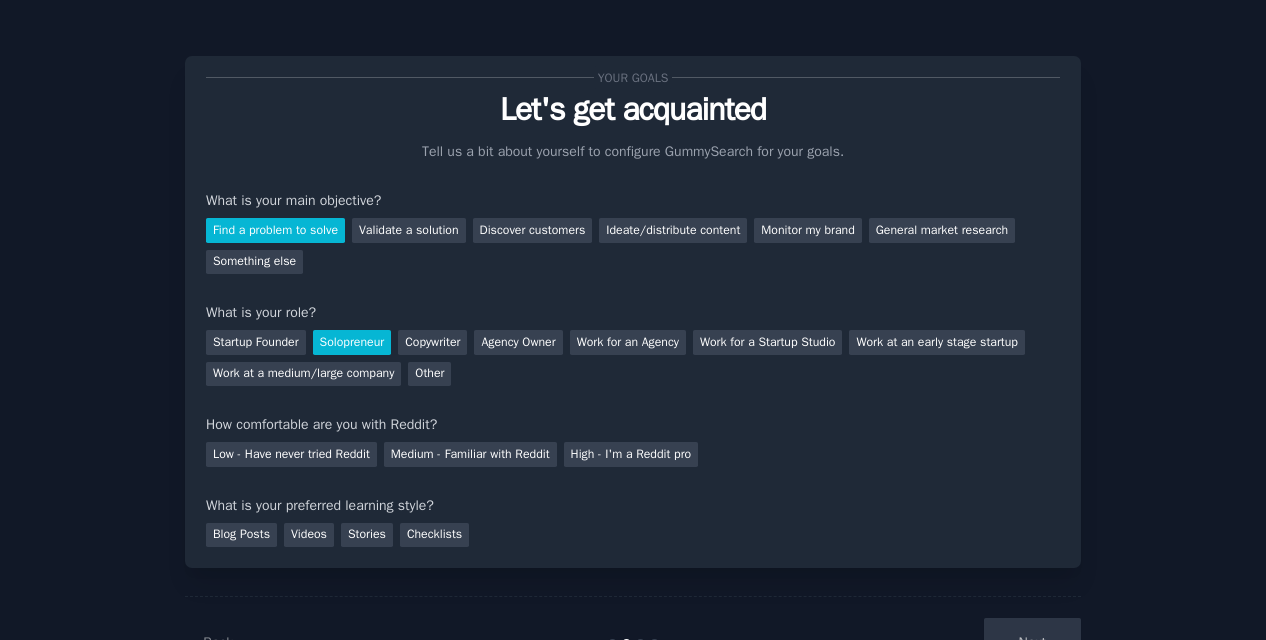 scroll, scrollTop: 4, scrollLeft: 0, axis: vertical 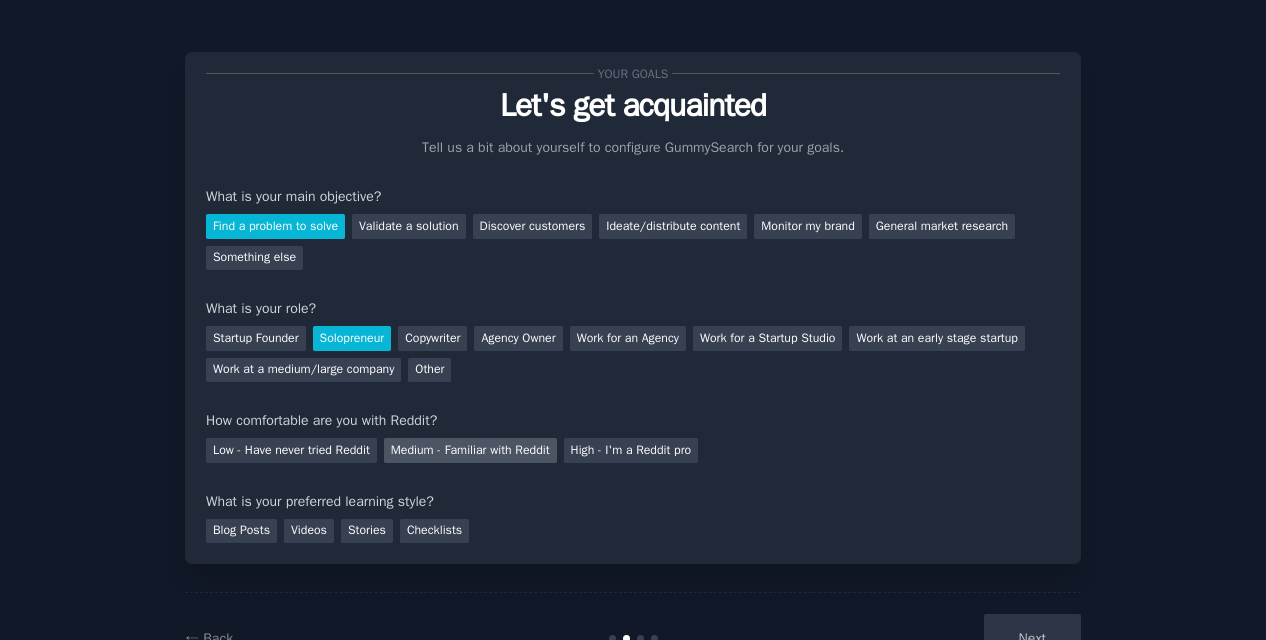 click on "Medium - Familiar with Reddit" at bounding box center (470, 450) 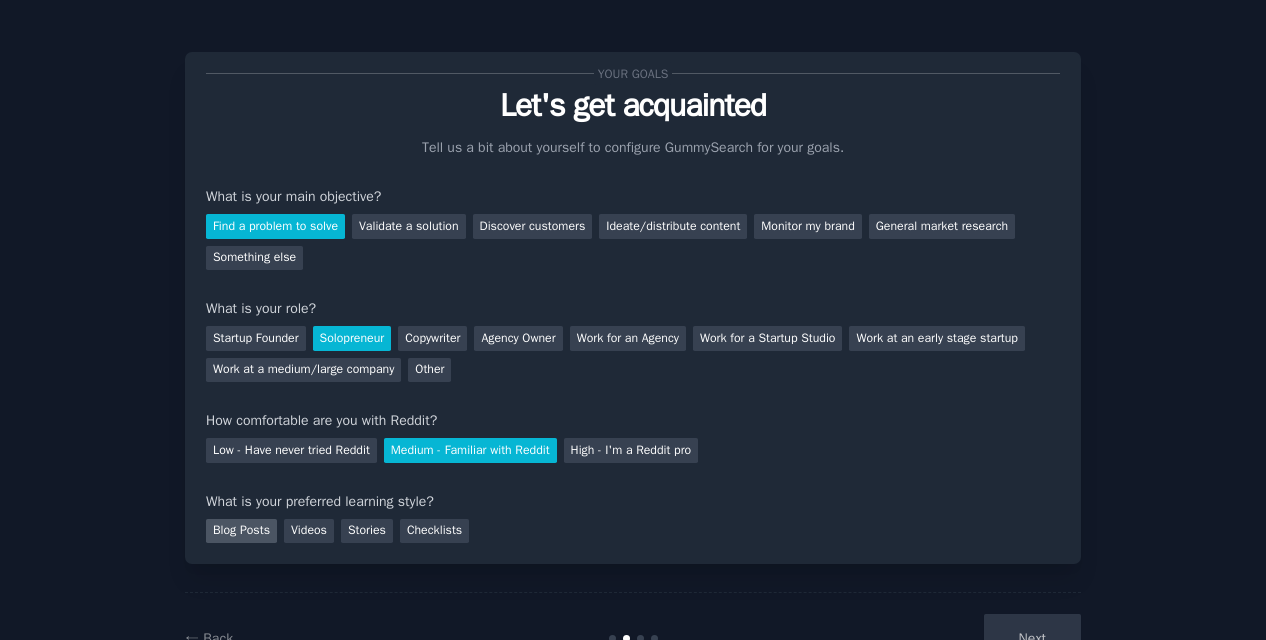 click on "Blog Posts" at bounding box center (241, 531) 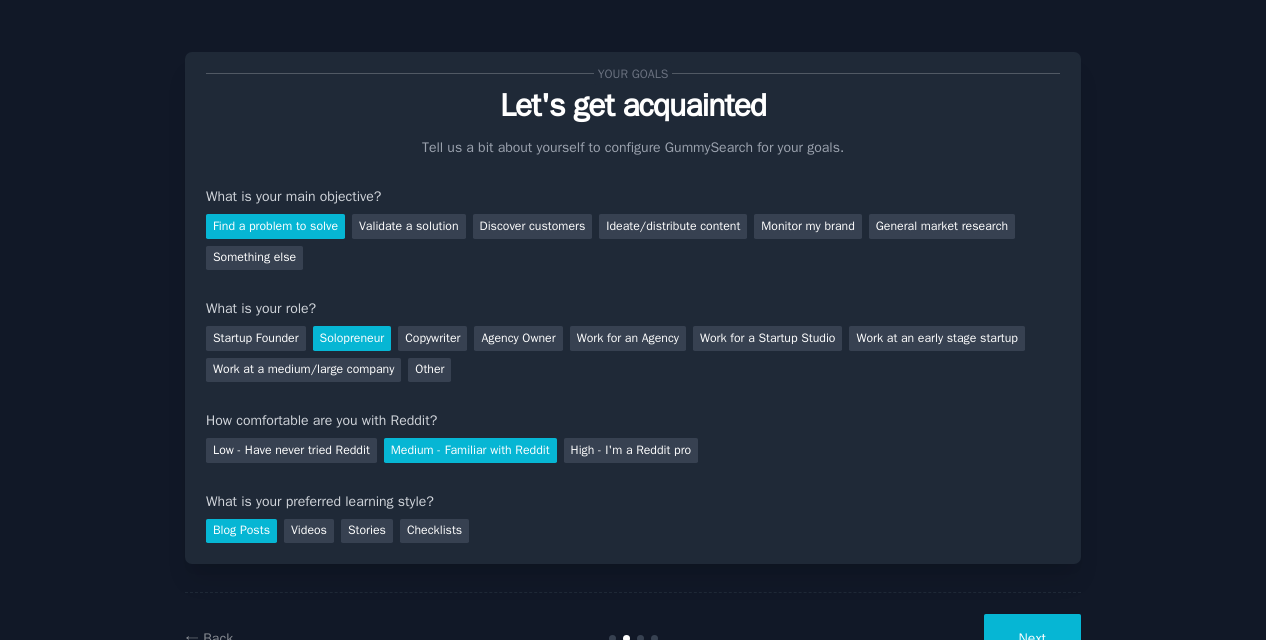 scroll, scrollTop: 75, scrollLeft: 0, axis: vertical 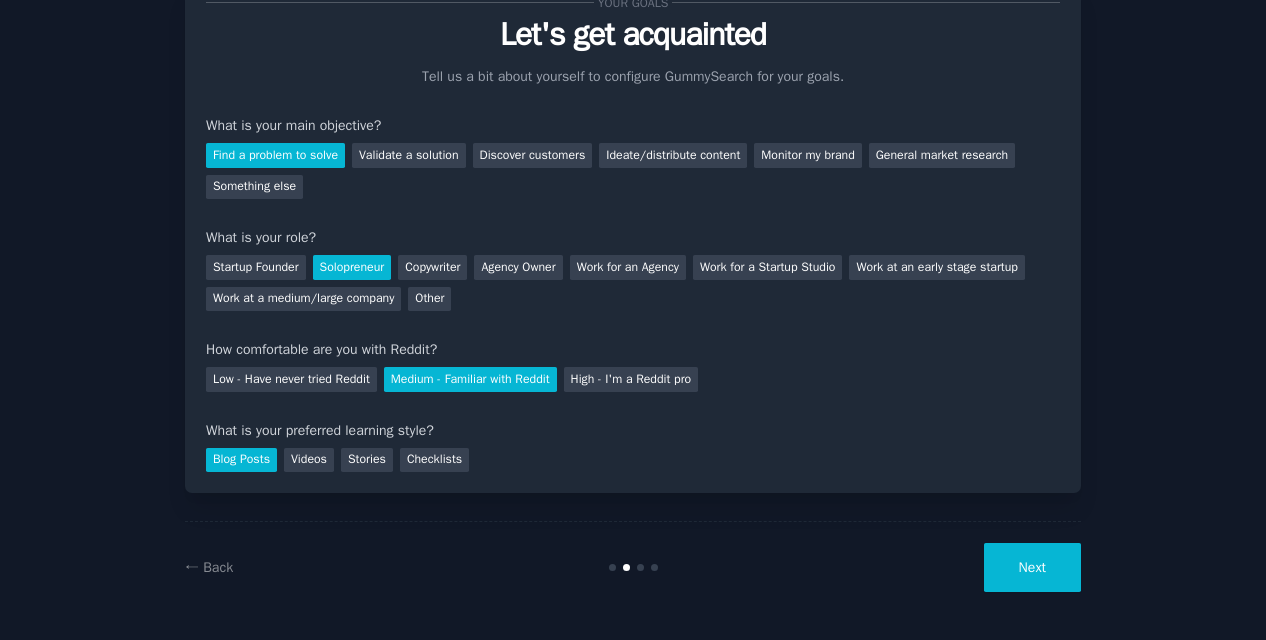 click on "Next" at bounding box center (1032, 567) 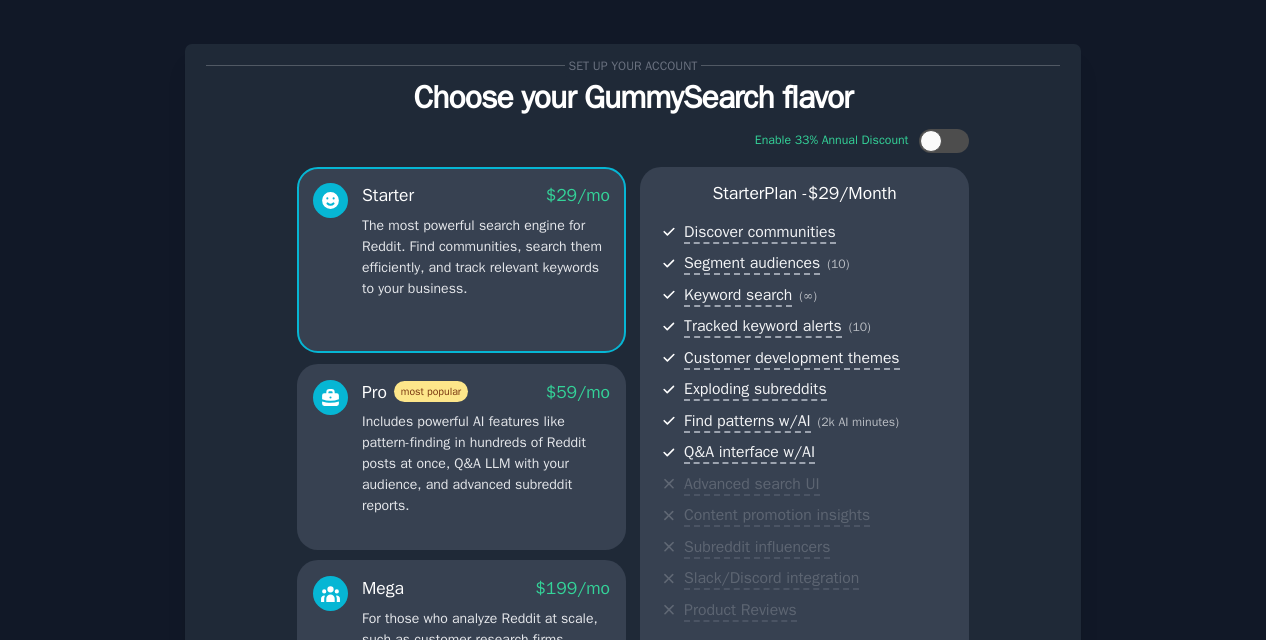 scroll, scrollTop: 0, scrollLeft: 0, axis: both 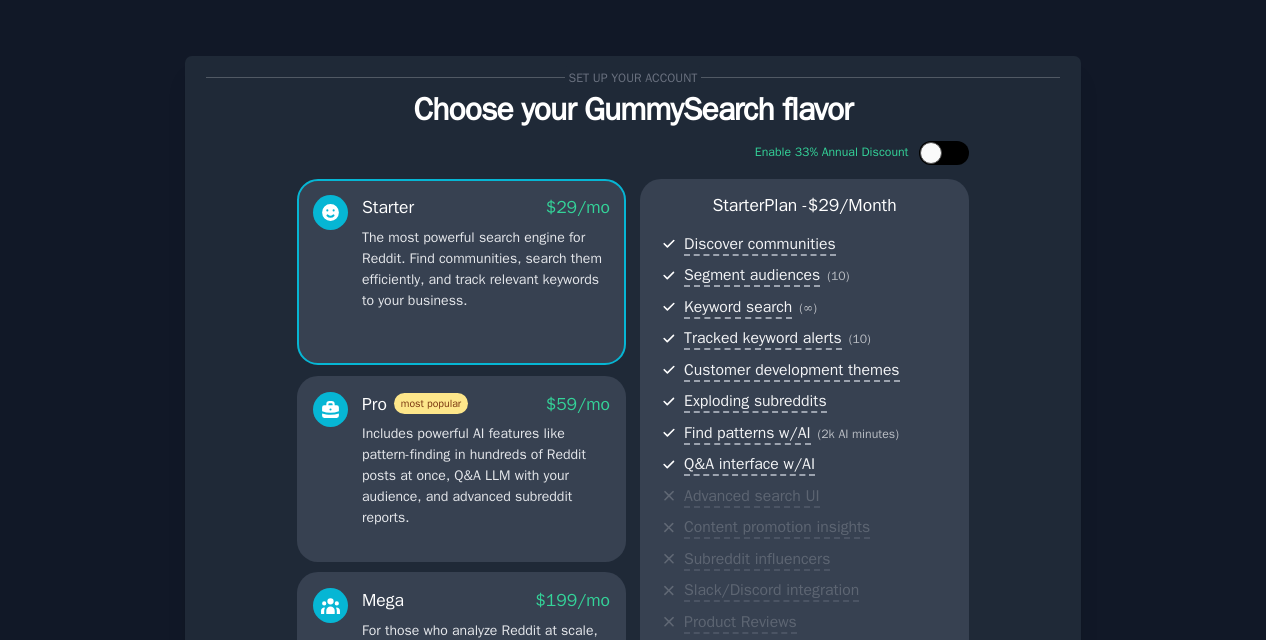 click at bounding box center (944, 153) 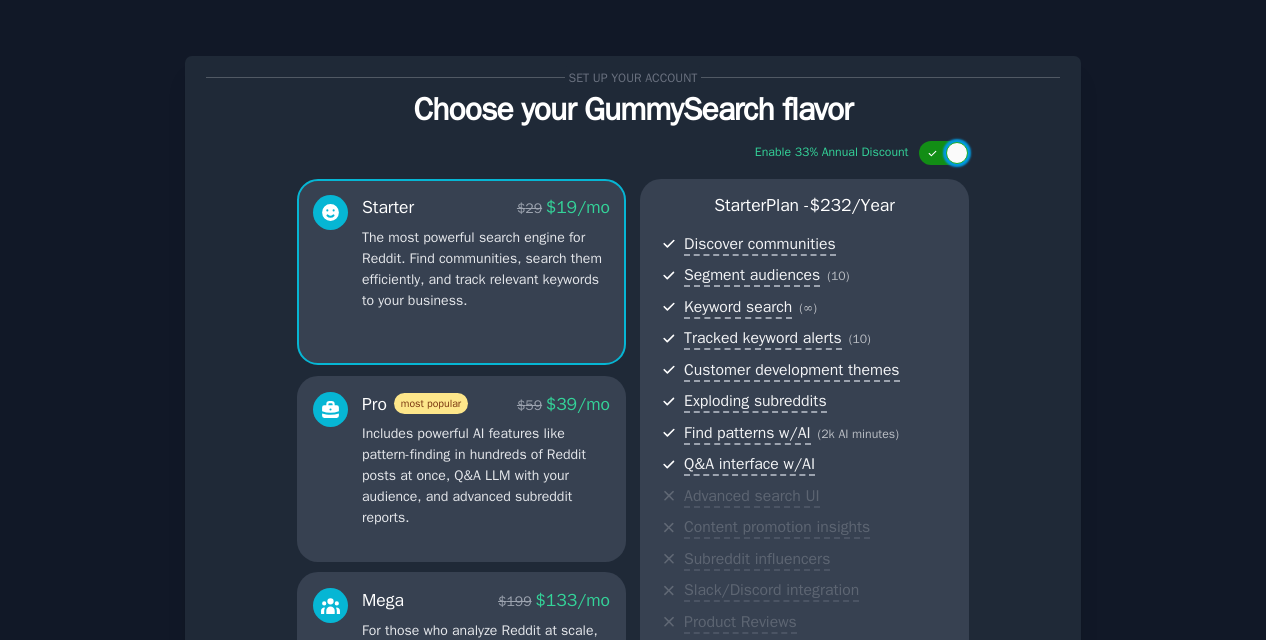 click at bounding box center (944, 153) 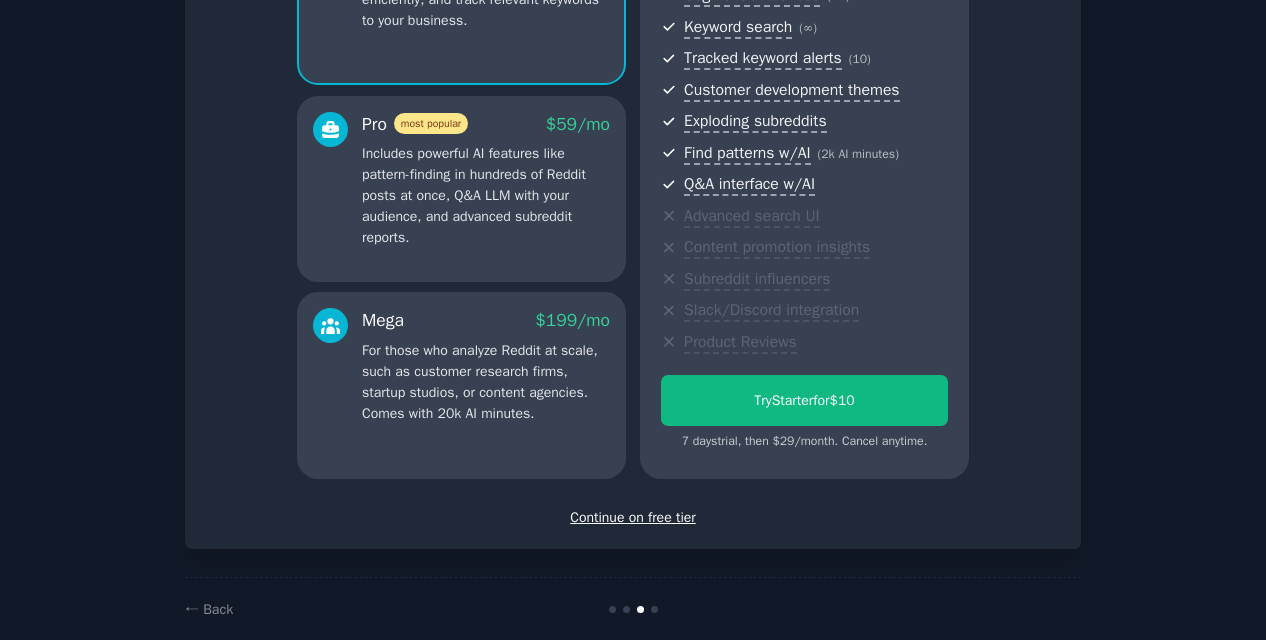 scroll, scrollTop: 307, scrollLeft: 0, axis: vertical 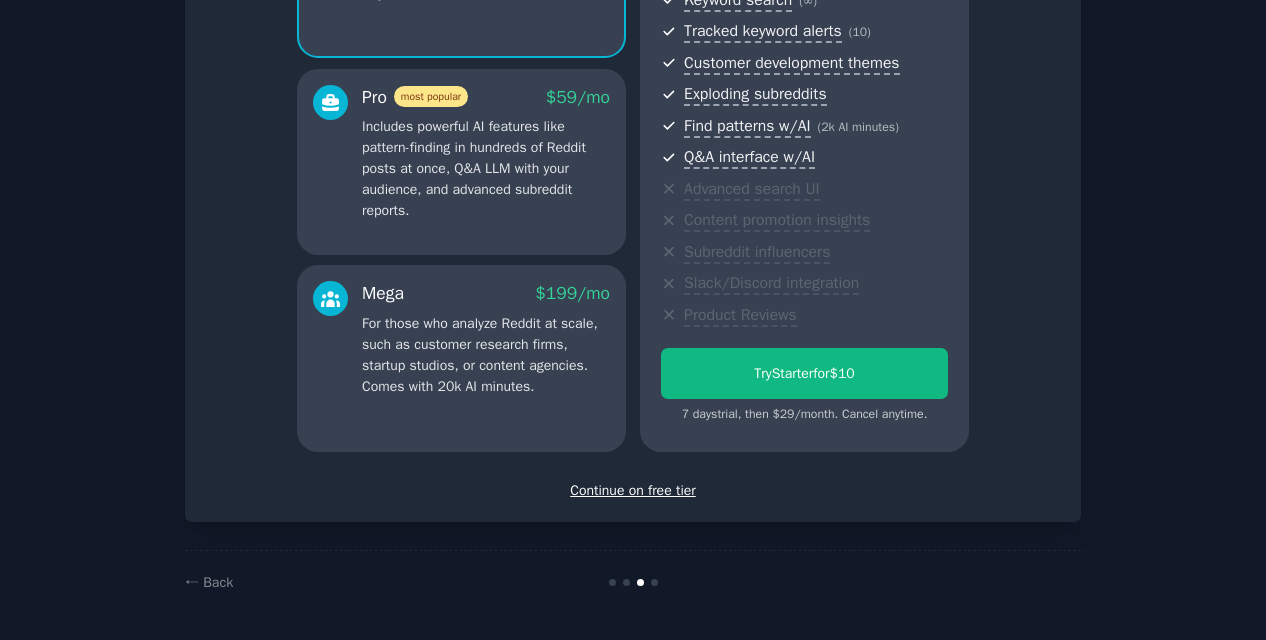 click on "Continue on free tier" at bounding box center [633, 490] 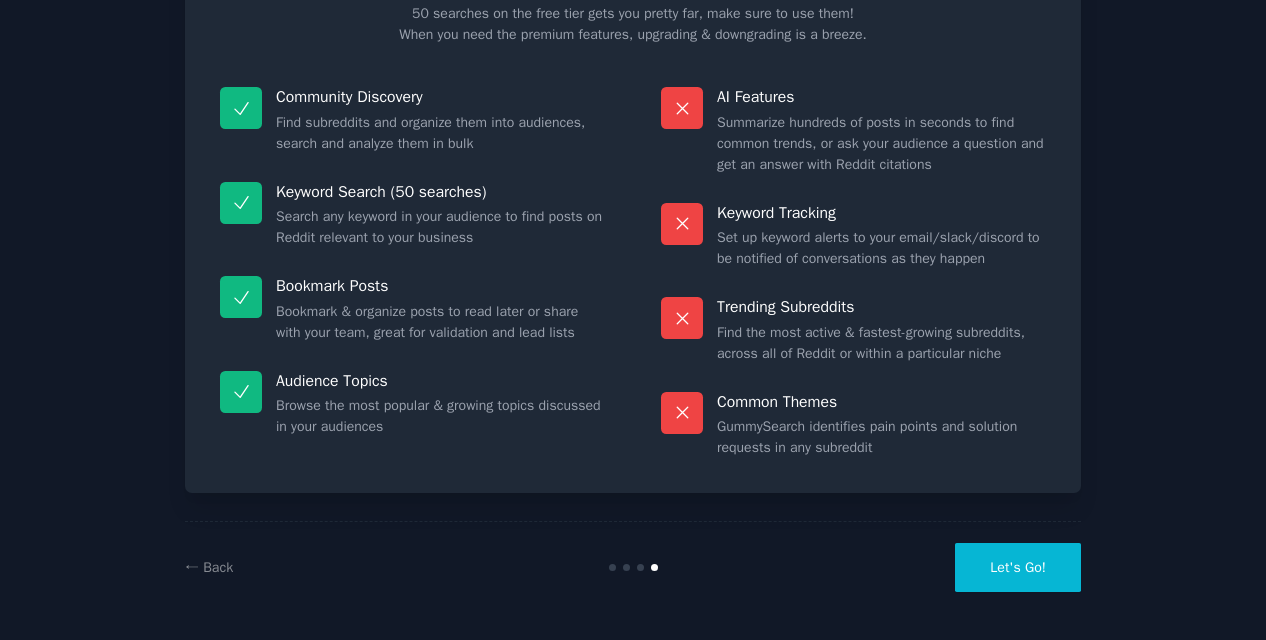 click on "Let's Go!" at bounding box center [1018, 567] 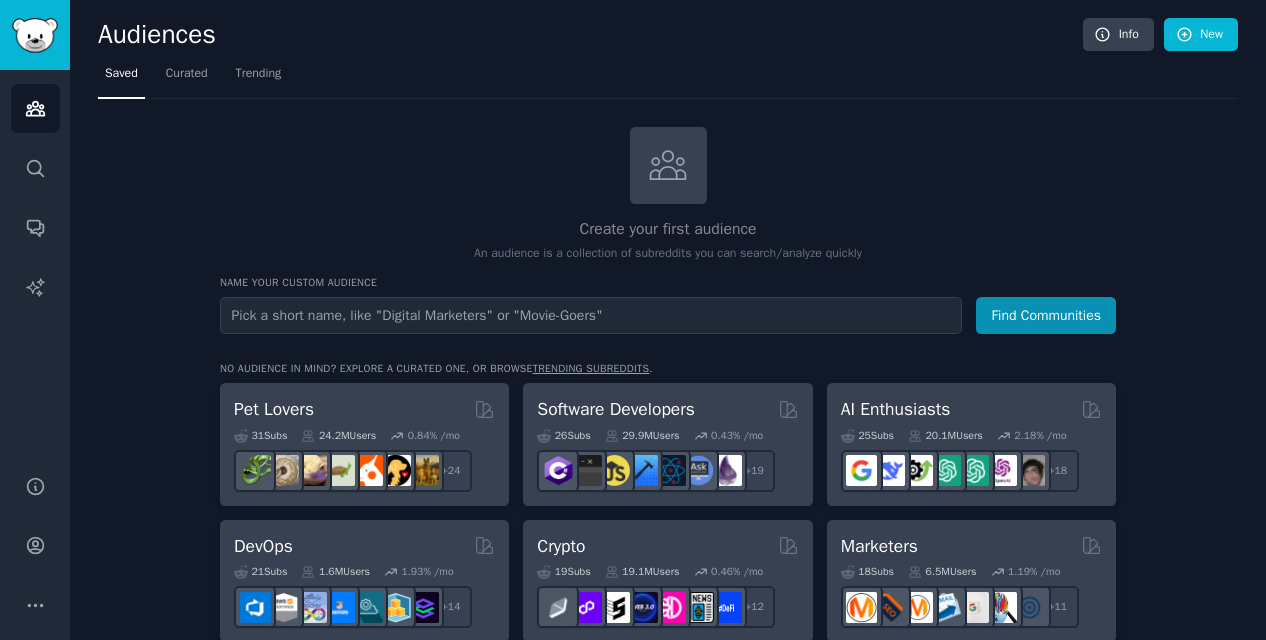 click on "Create your first audience An audience is a collection of subreddits you can search/analyze quickly Name your custom audience Audience Name Find Communities No audience in mind? Explore a curated one, or browse  trending subreddits . Pet Lovers 31  Sub s 24.2M  Users 0.84 % /mo + 24 Software Developers 26  Sub s 29.9M  Users 0.43 % /mo + 19 AI Enthusiasts 25  Sub s 20.1M  Users 2.18 % /mo + 18 DevOps 21  Sub s 1.6M  Users 1.93 % /mo + 14 Crypto 19  Sub s 19.1M  Users 0.46 % /mo + 12 Marketers 18  Sub s 6.5M  Users 1.19 % /mo + 11 Startup Founders 16  Sub s 13.6M  Users 1.48 % /mo + 9 Generative AI 16  Sub s 20.1M  Users 1.11 % /mo + 9 AI Developers 15  Sub s 3.9M  Users 2.75 % /mo + 8 Stock Investors 15  Sub s 28.5M  Users 0.65 % /mo + 8 Video Editors 15  Sub s 2.4M  Users 1.92 % /mo + 8 Designers 13  Sub s 9.8M  Users 0.22 % /mo + 6 Data Scientists 13  Sub s 7.6M  Users 0.59 % /mo + 6 Fitness Enthusiasts 12  Sub s 31.1M  Users 0.16 % /mo + 5 Gardeners 11  Sub s 13.6M  Users 1.09 % /mo + 4 Photographers 11 s" at bounding box center [668, 1204] 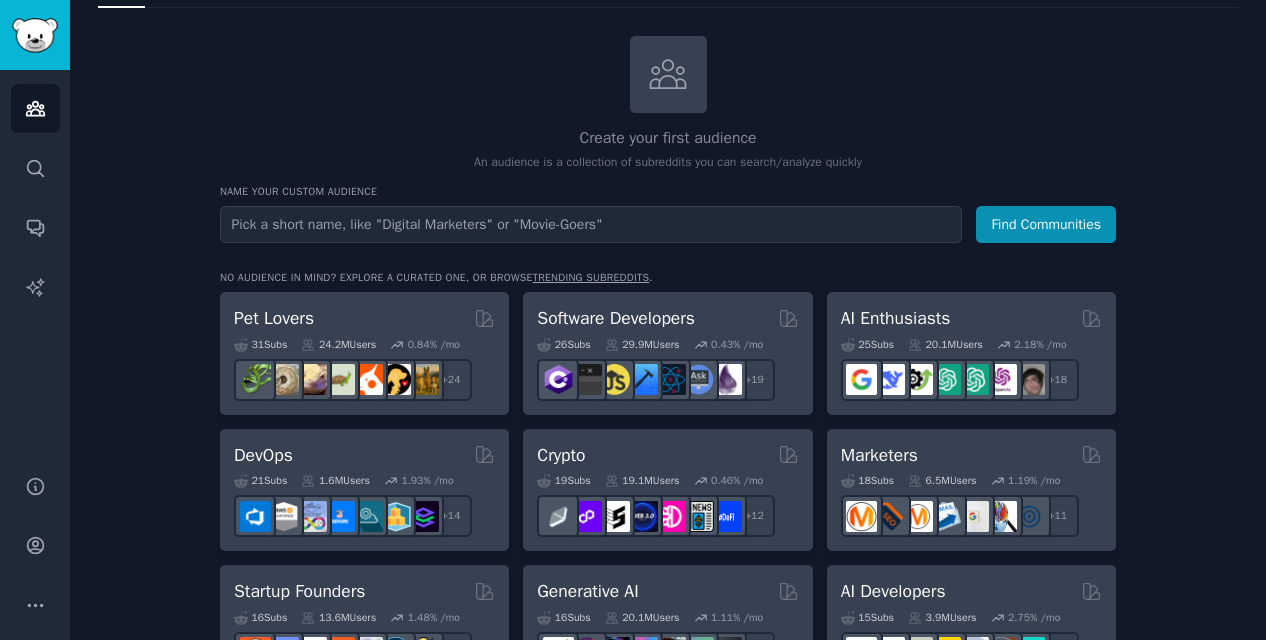 scroll, scrollTop: 0, scrollLeft: 0, axis: both 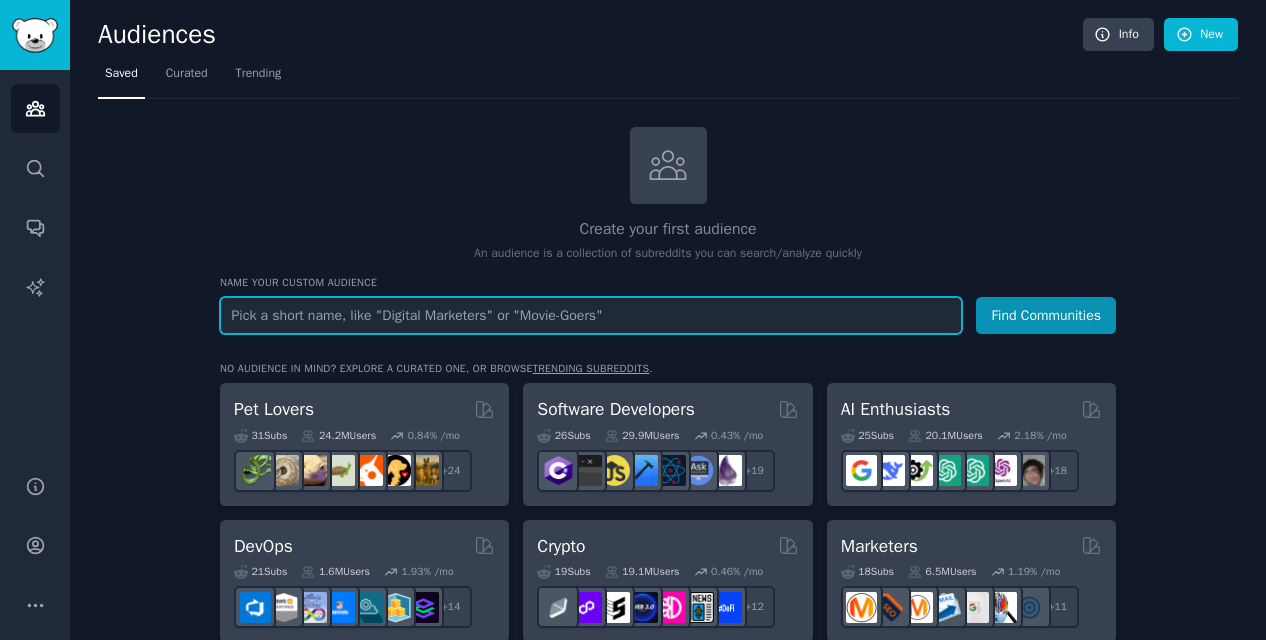 click at bounding box center (591, 315) 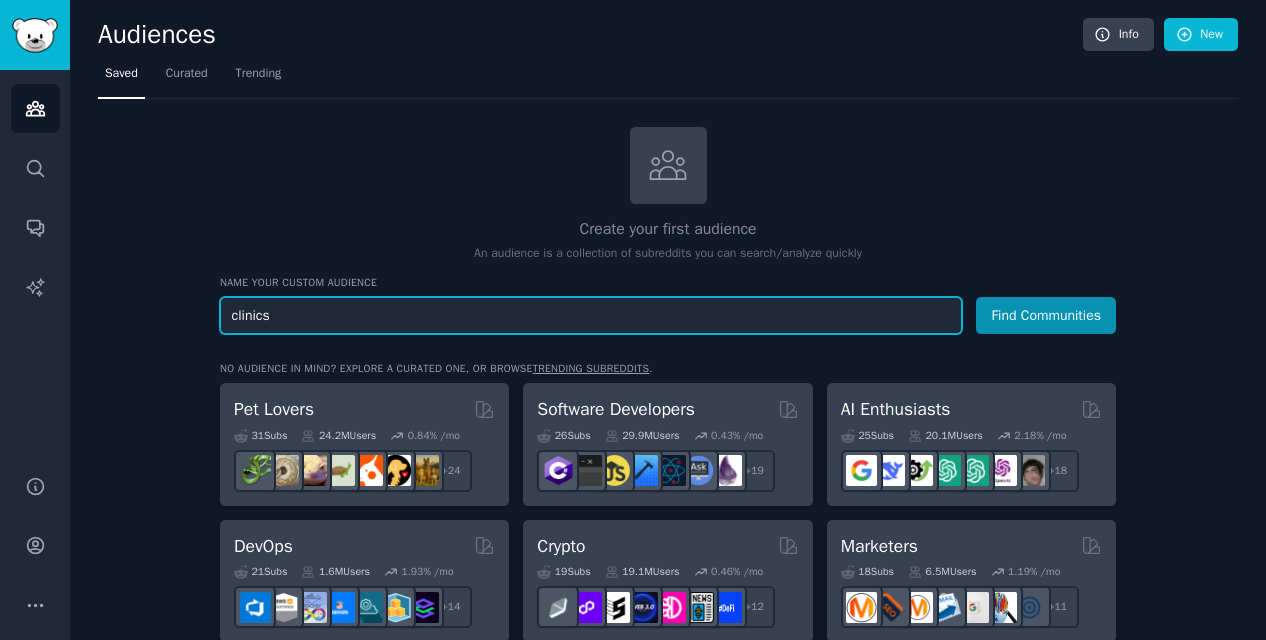 type on "clinics" 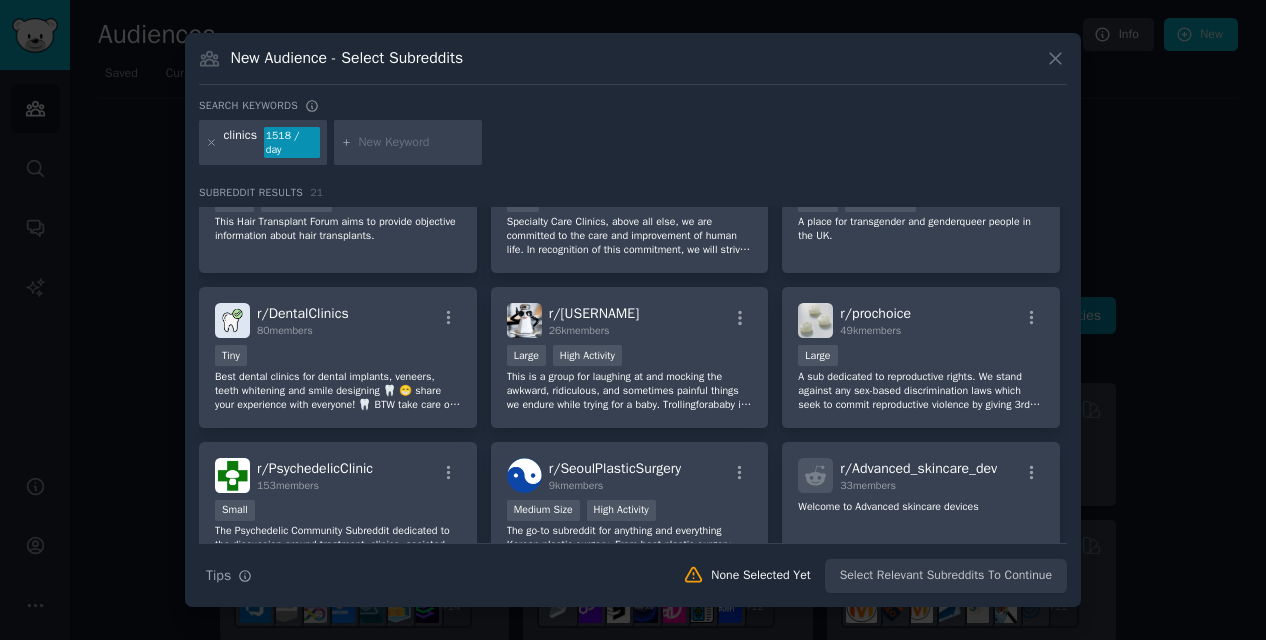scroll, scrollTop: 240, scrollLeft: 0, axis: vertical 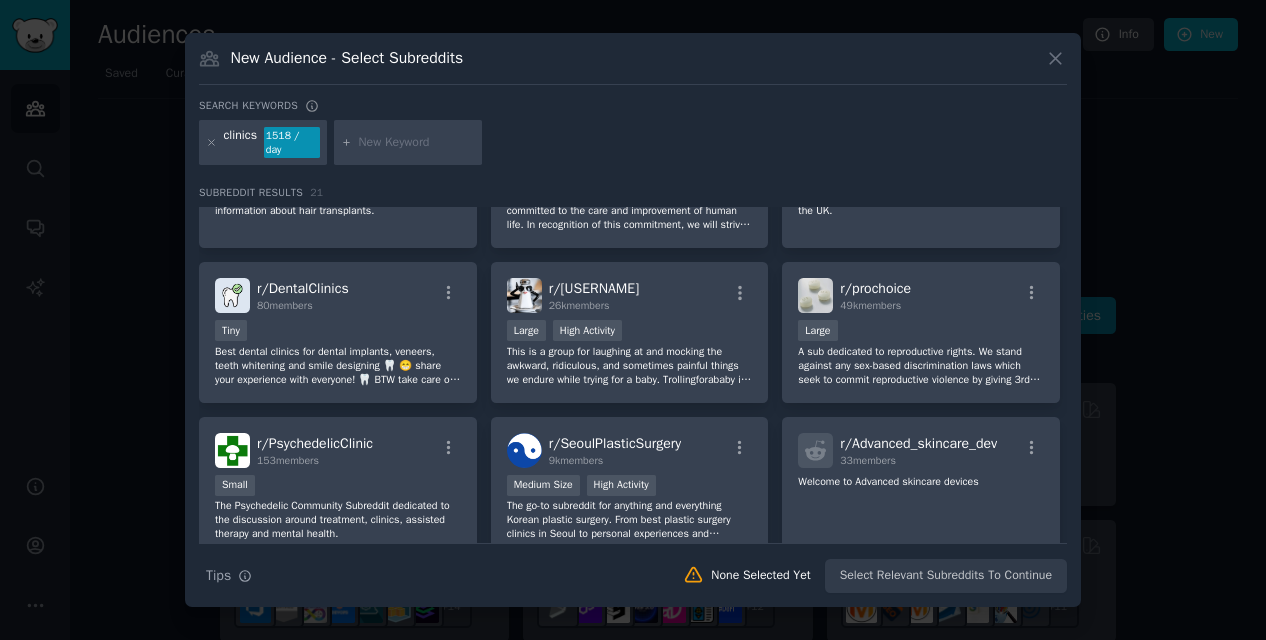 click 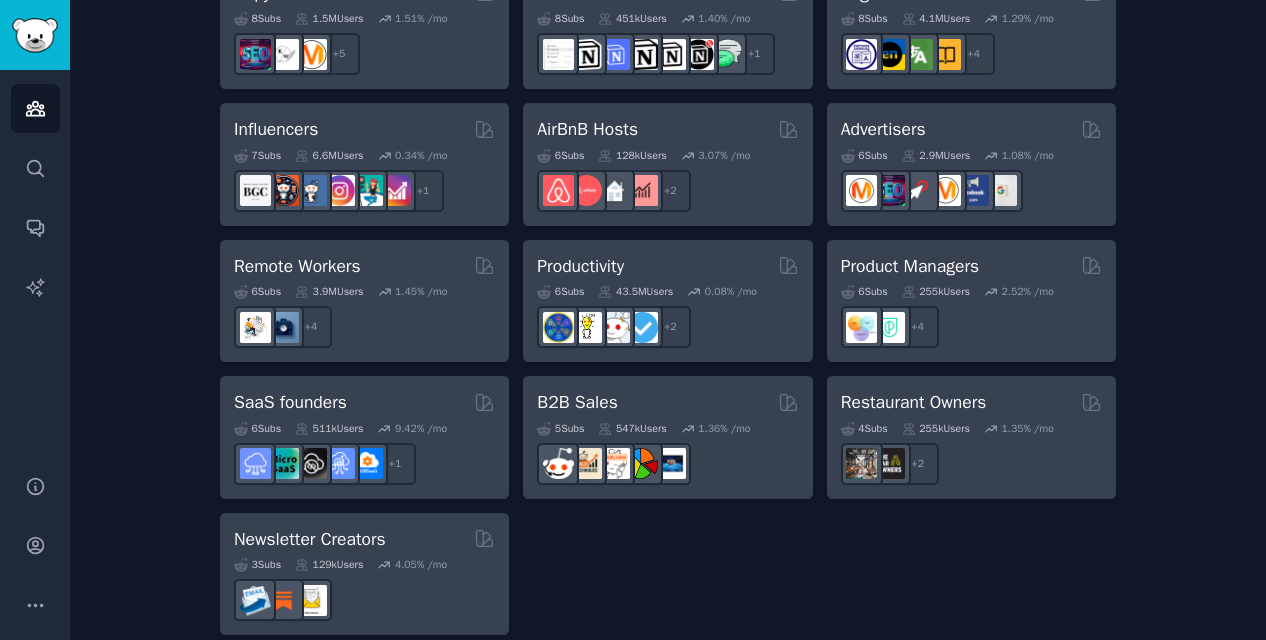 scroll, scrollTop: 1665, scrollLeft: 0, axis: vertical 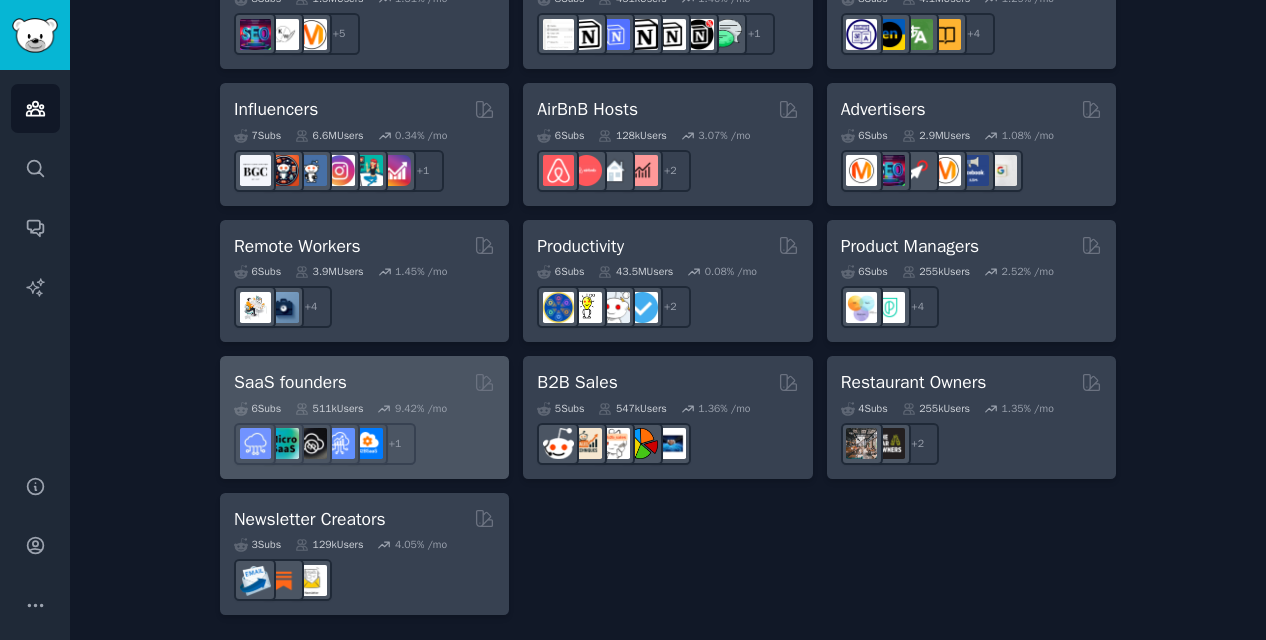 click on "SaaS founders" at bounding box center [364, 382] 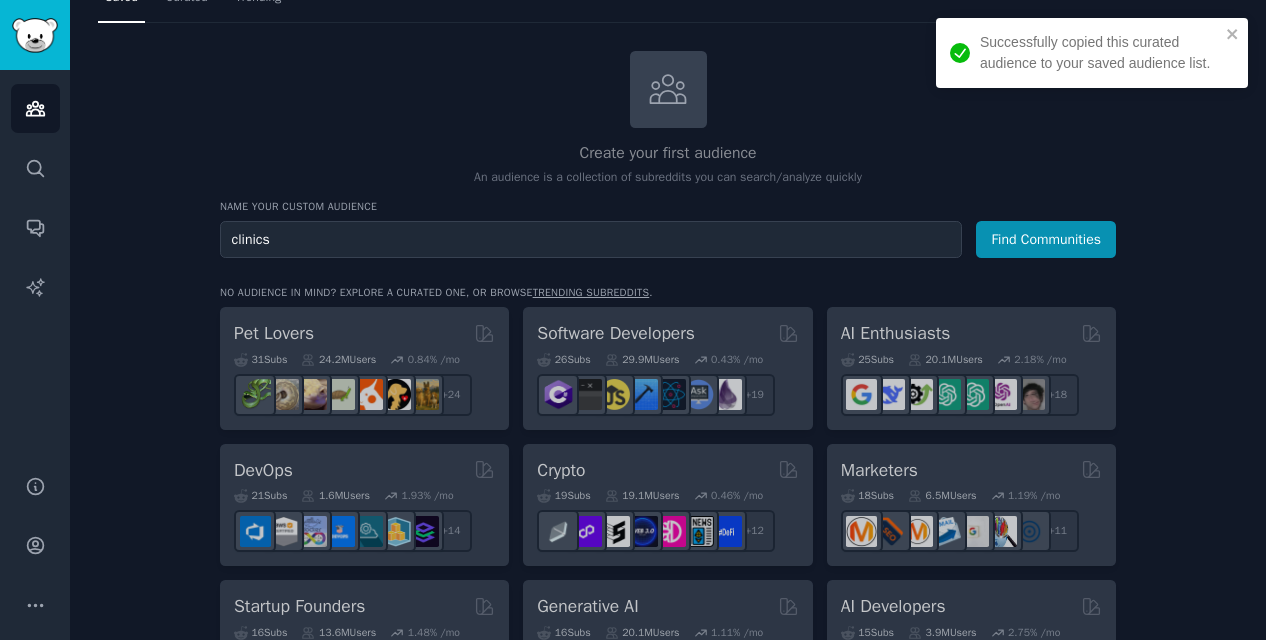 scroll, scrollTop: 0, scrollLeft: 0, axis: both 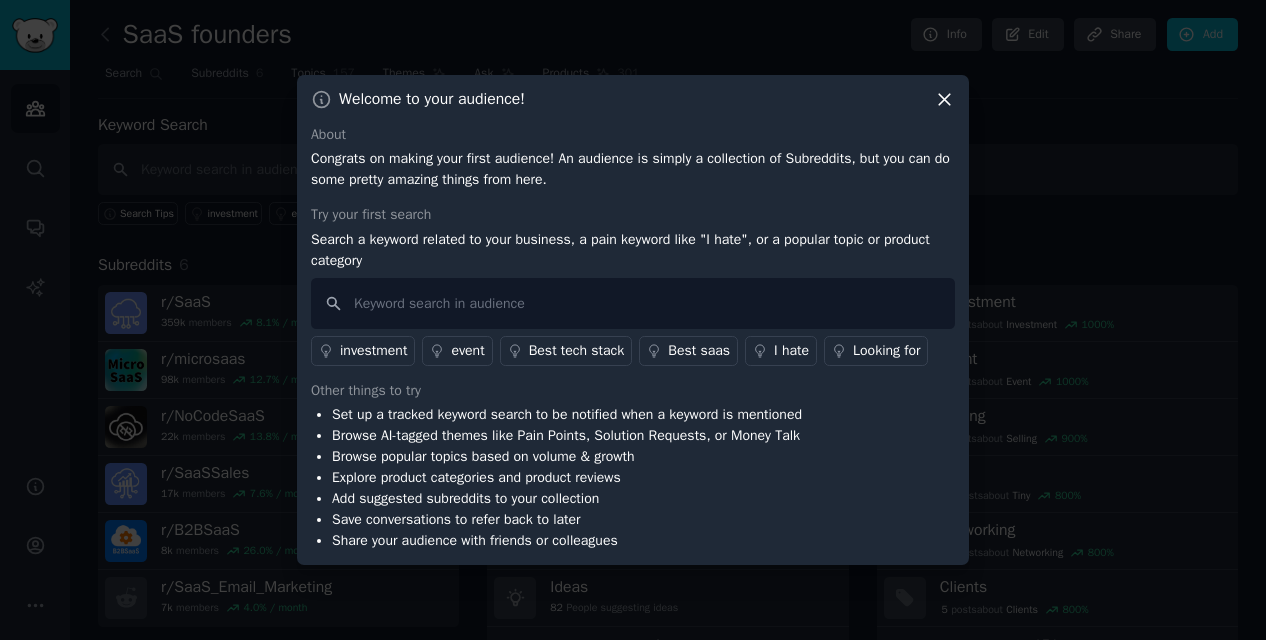 click on "Looking for" at bounding box center [886, 350] 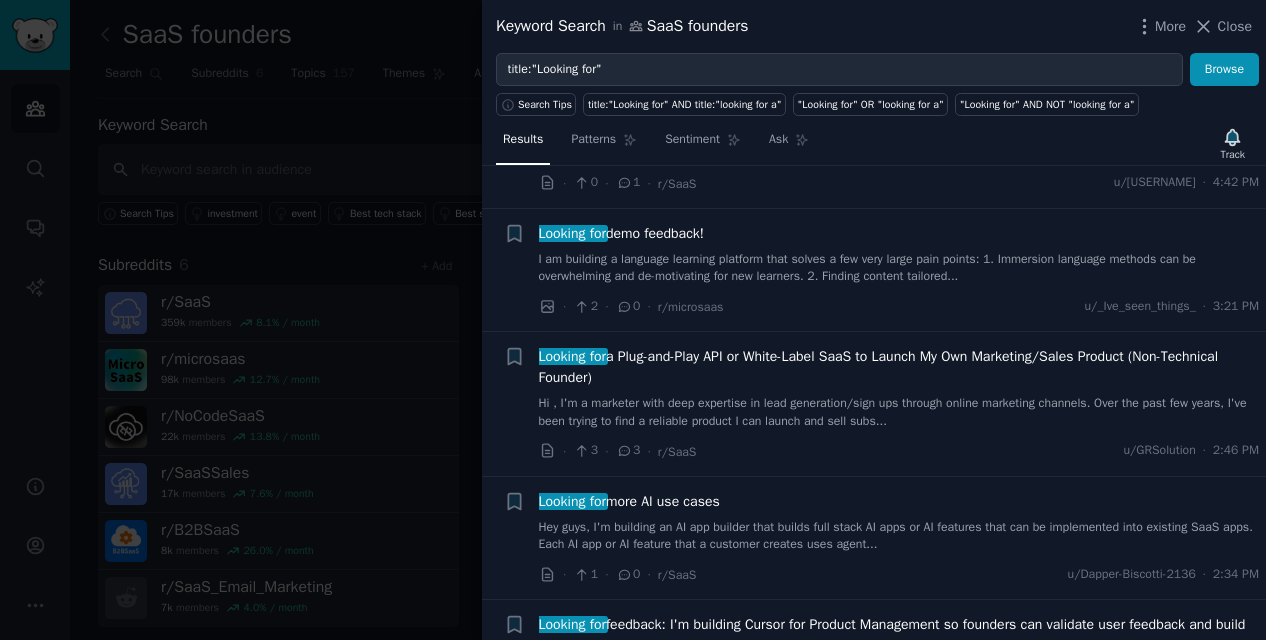 scroll, scrollTop: 581, scrollLeft: 0, axis: vertical 